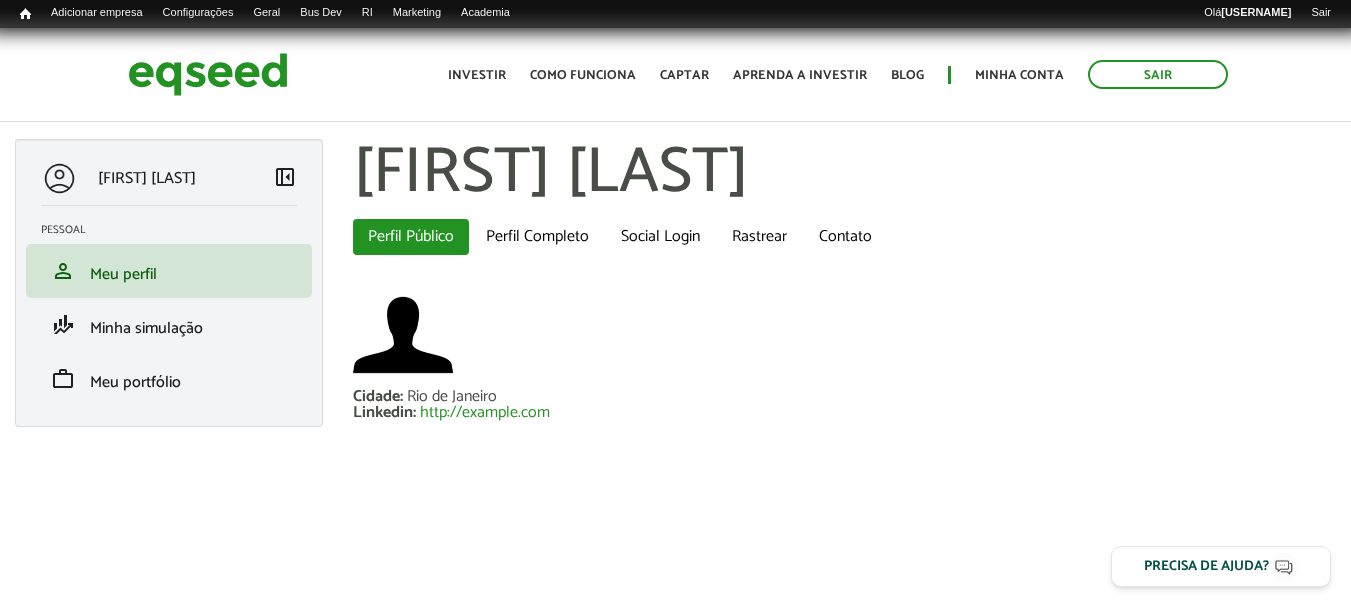 scroll, scrollTop: 0, scrollLeft: 0, axis: both 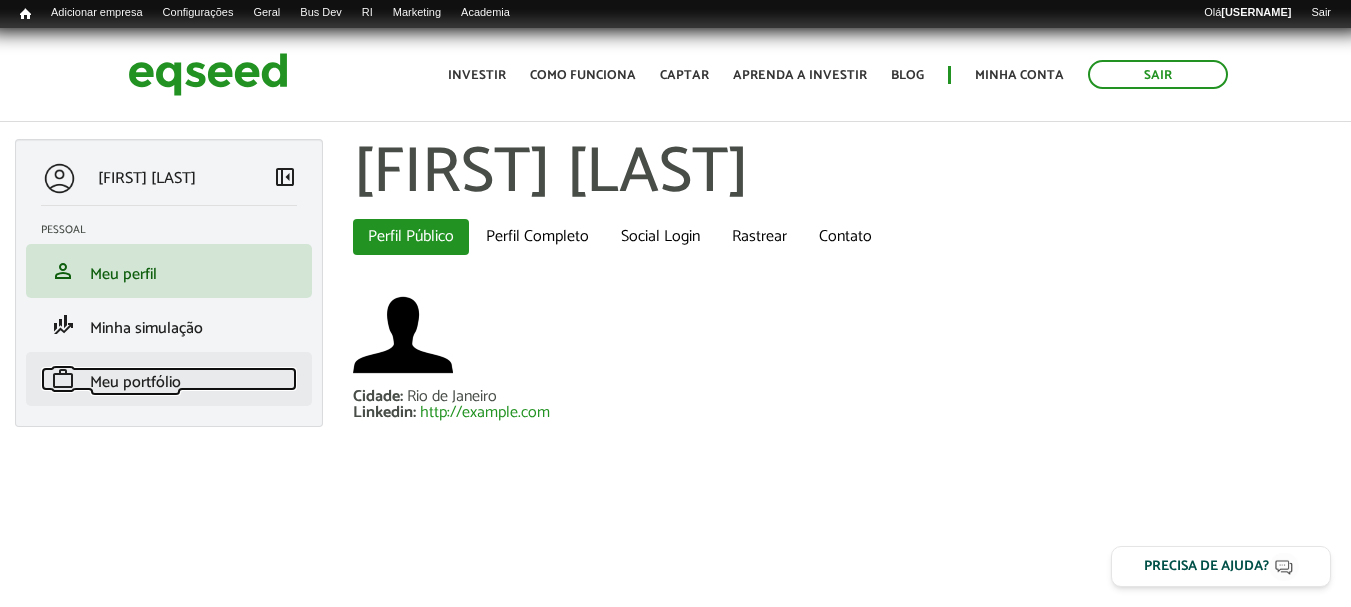 click on "Meu portfólio" at bounding box center (135, 382) 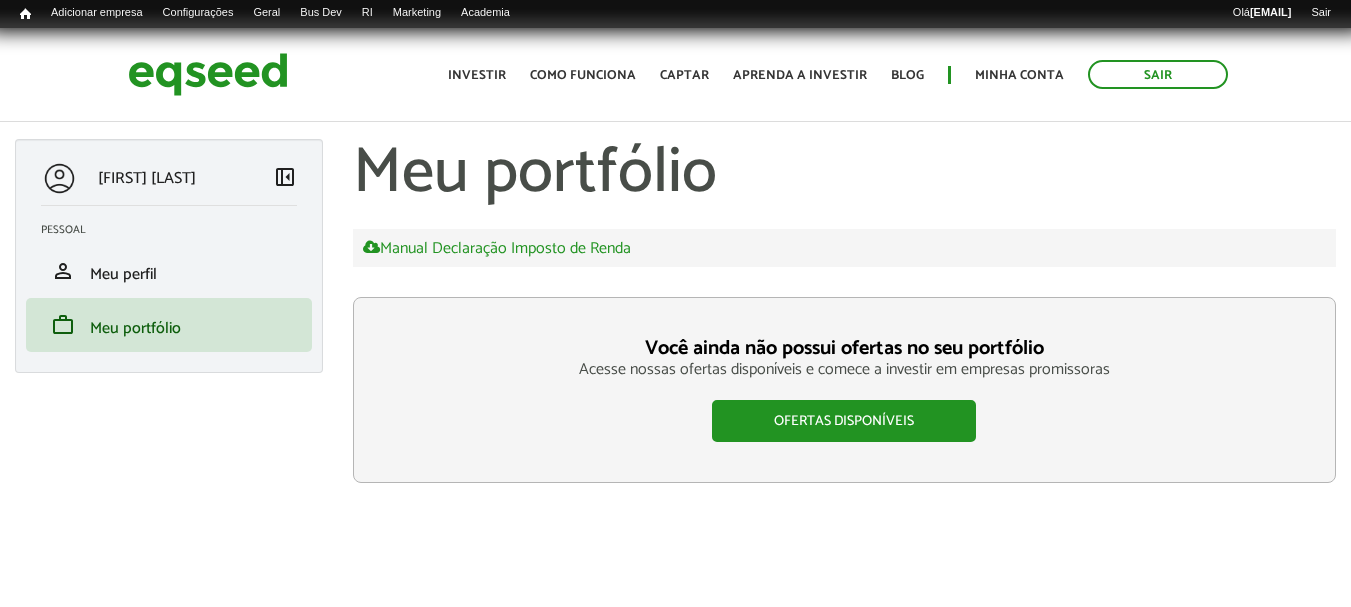 scroll, scrollTop: 0, scrollLeft: 0, axis: both 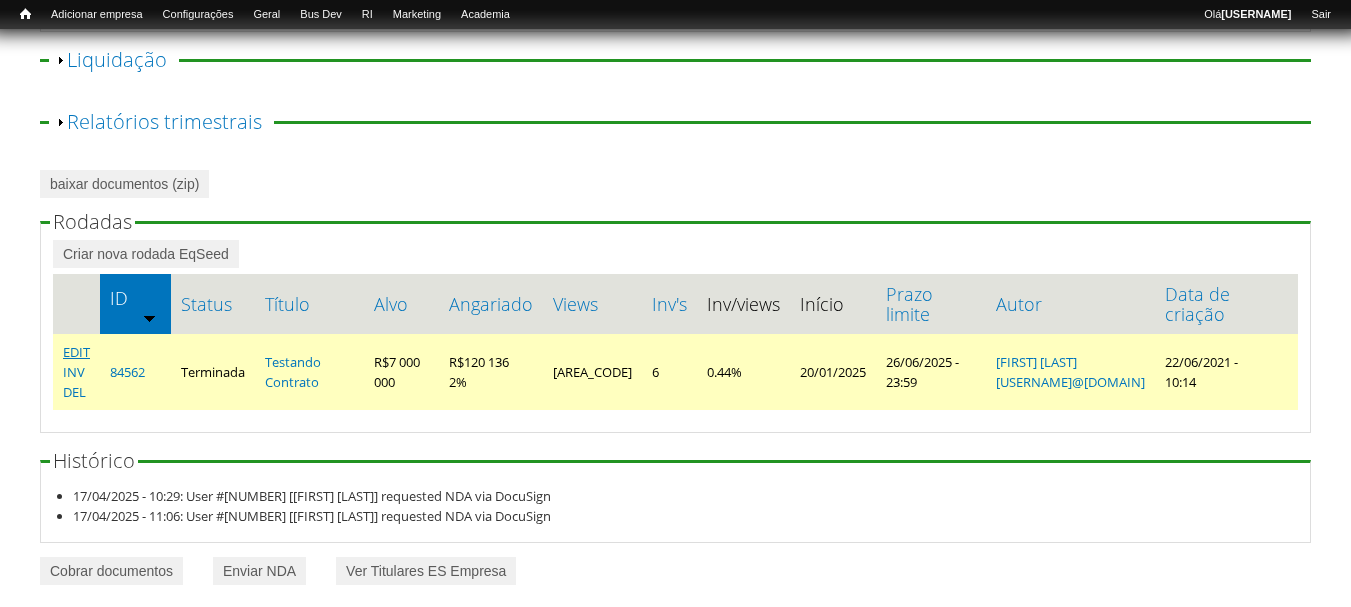 click on "EDIT" at bounding box center [76, 352] 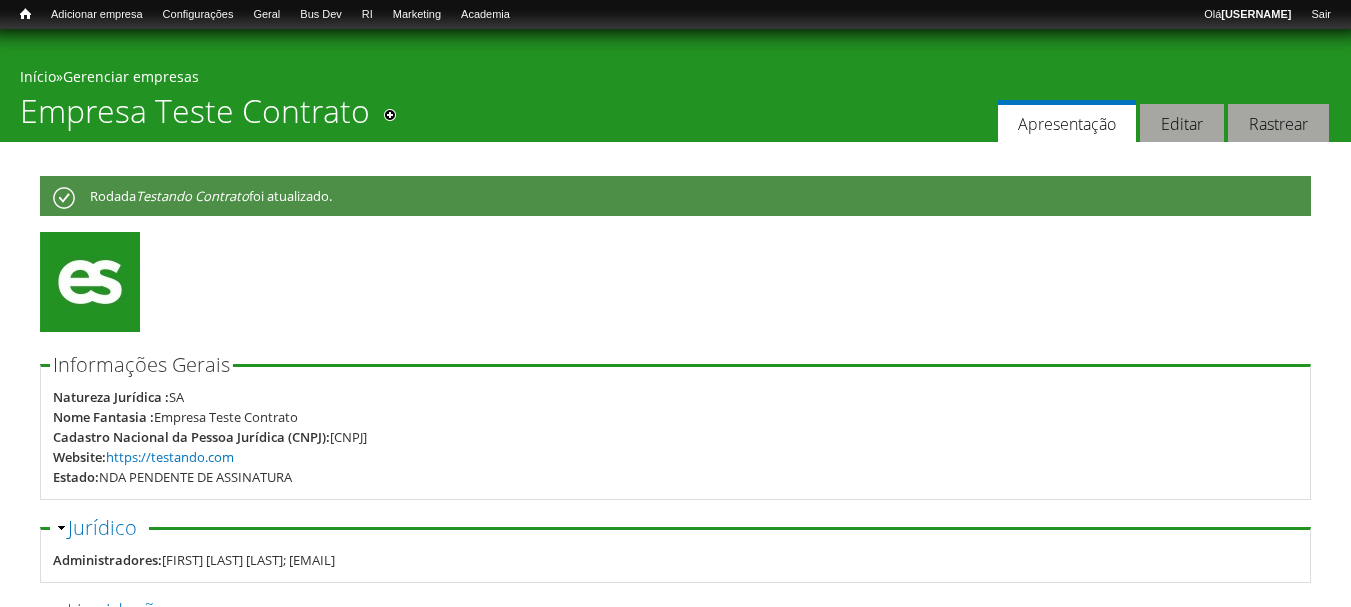 scroll, scrollTop: 0, scrollLeft: 0, axis: both 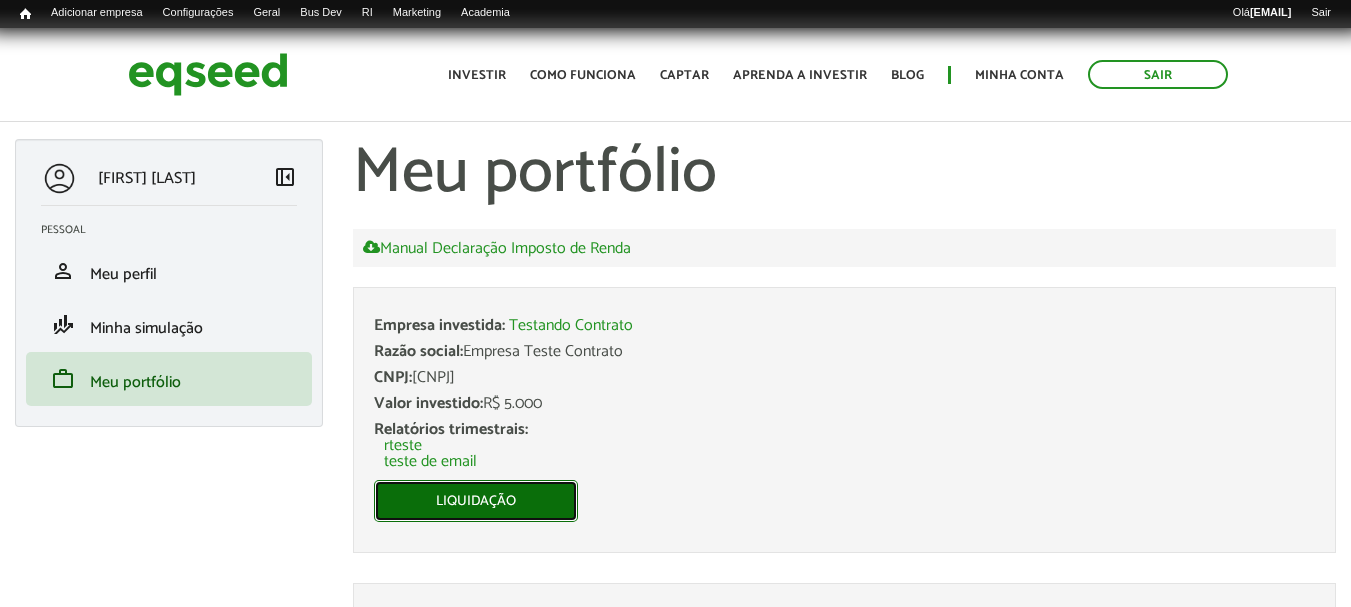 click on "Liquidação" at bounding box center (476, 501) 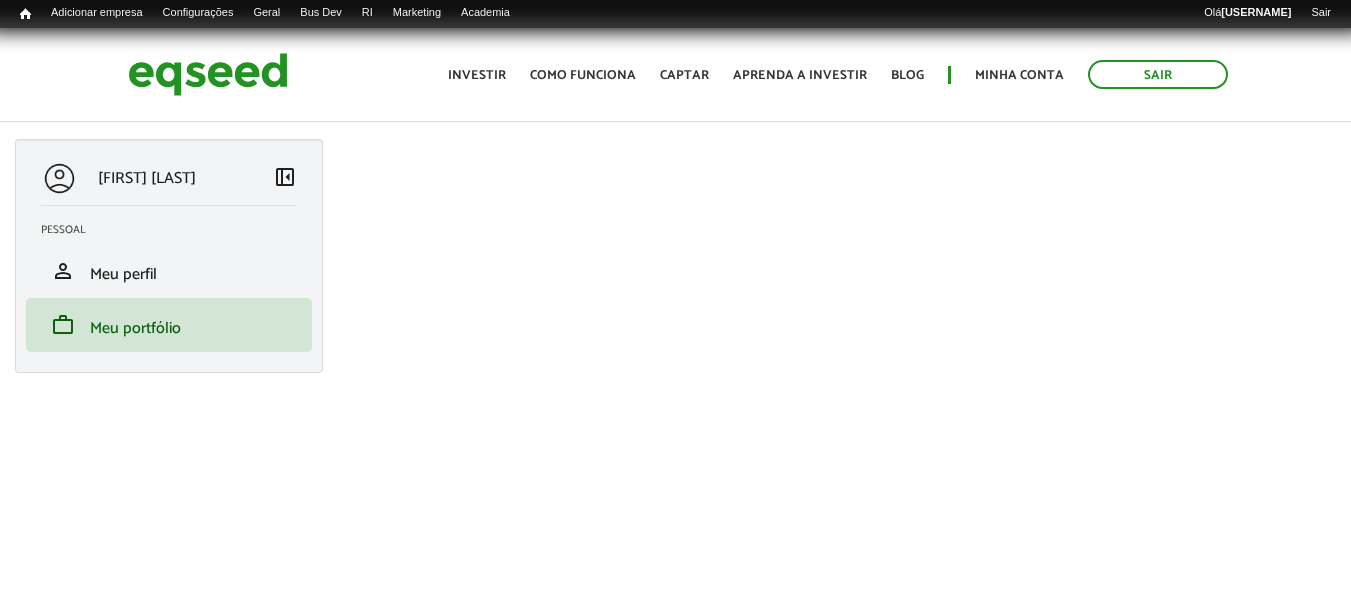 scroll, scrollTop: 0, scrollLeft: 0, axis: both 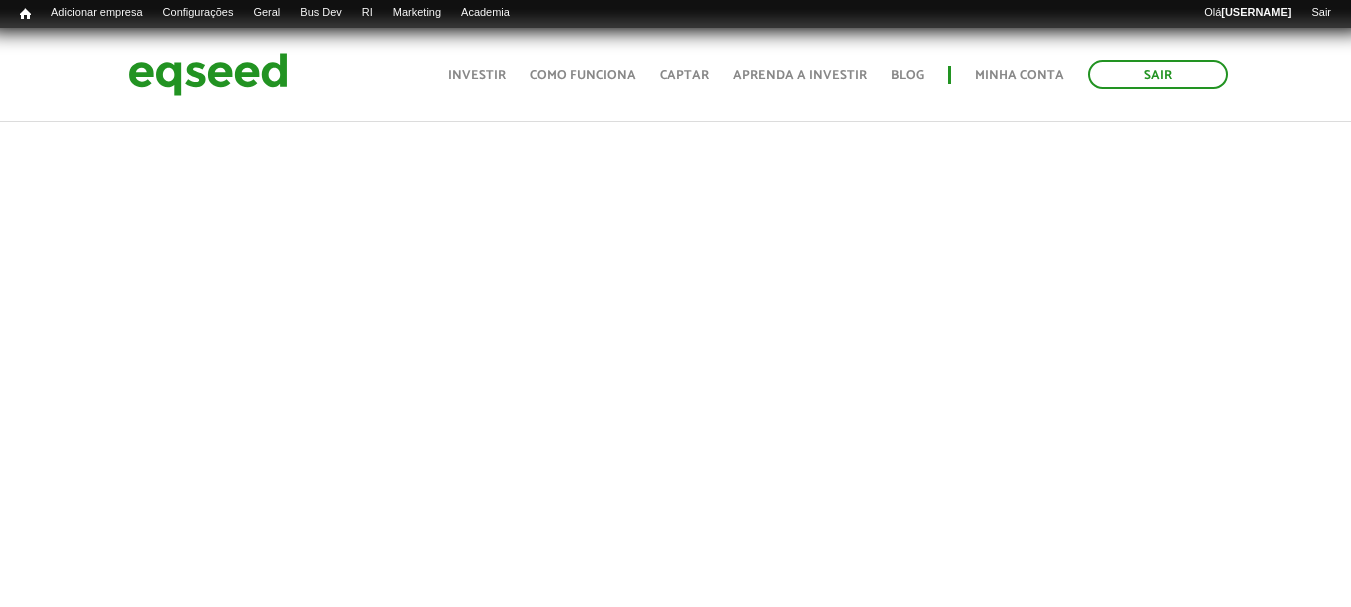click on "Ana Viana
left_panel_close
Pessoal
person Meu perfil
finance_mode Minha simulação
work Meu portfólio
Liquidação
Voltar" at bounding box center (675, 450) 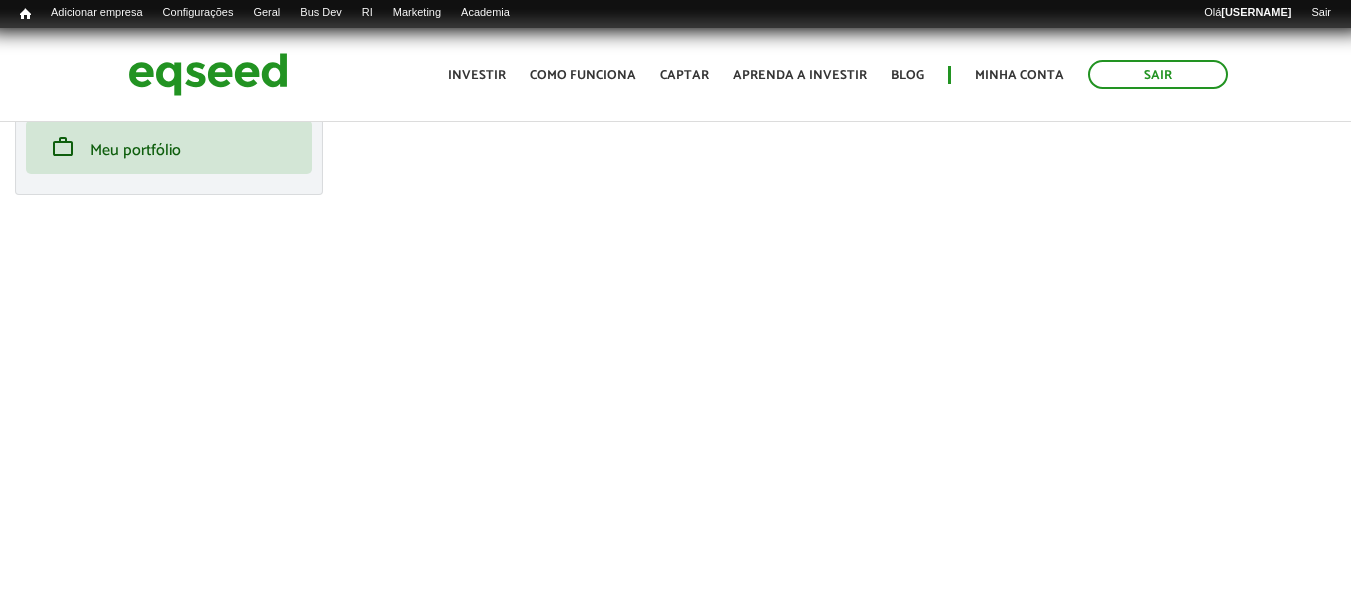 scroll, scrollTop: 0, scrollLeft: 0, axis: both 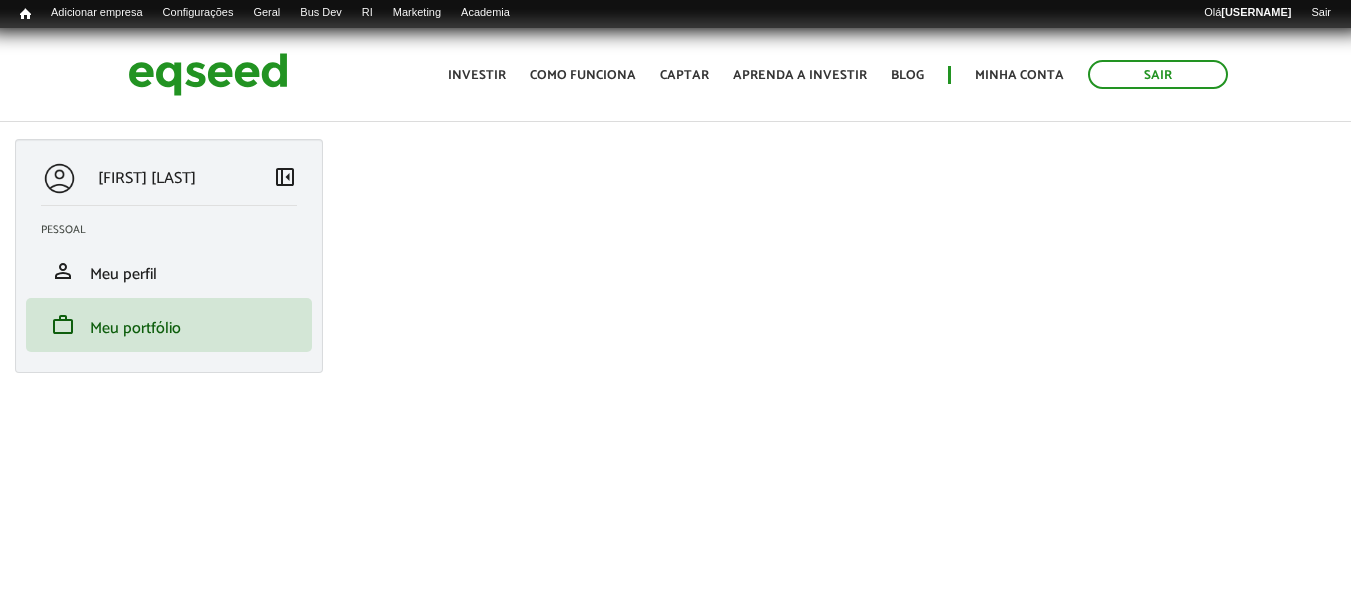 click on "Ana Viana
left_panel_close
Pessoal
person Meu perfil
finance_mode Minha simulação
work Meu portfólio" at bounding box center [169, 256] 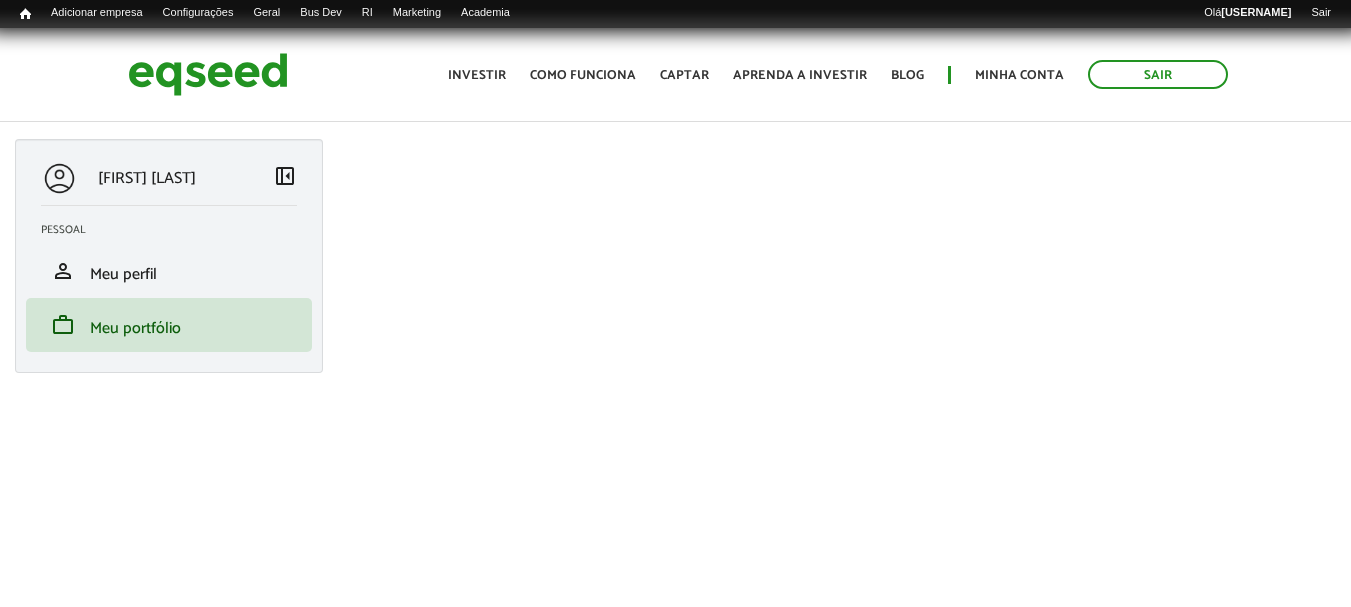 click on "left_panel_close" at bounding box center (285, 176) 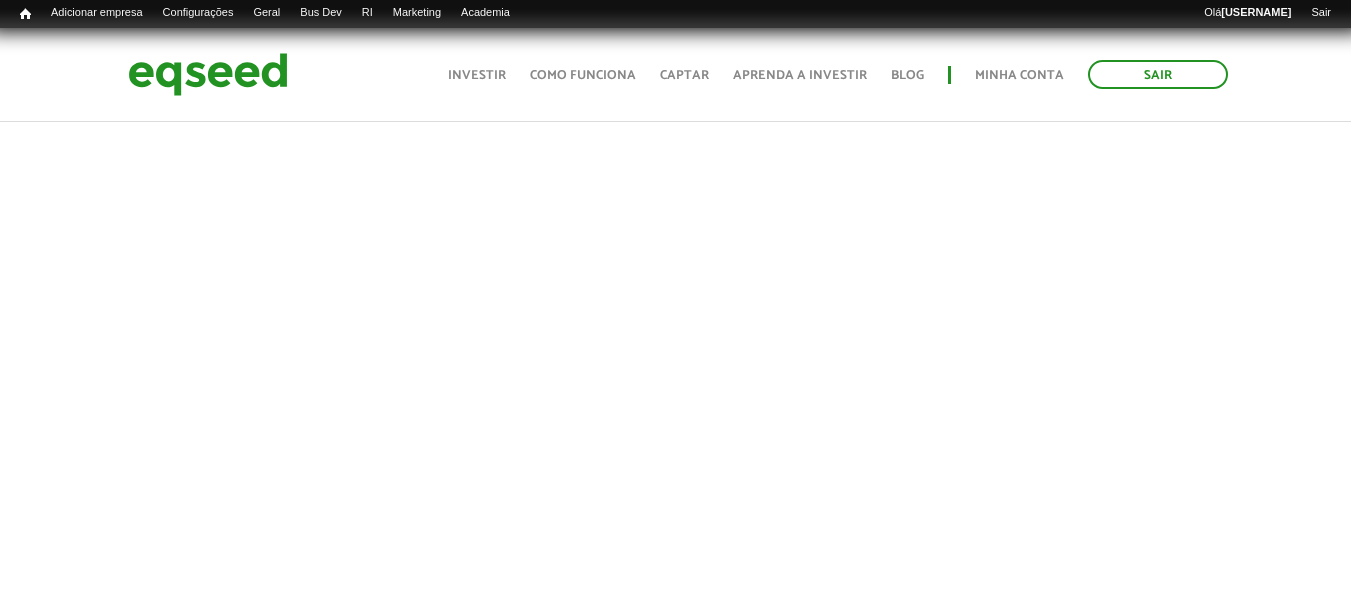 scroll, scrollTop: 268, scrollLeft: 0, axis: vertical 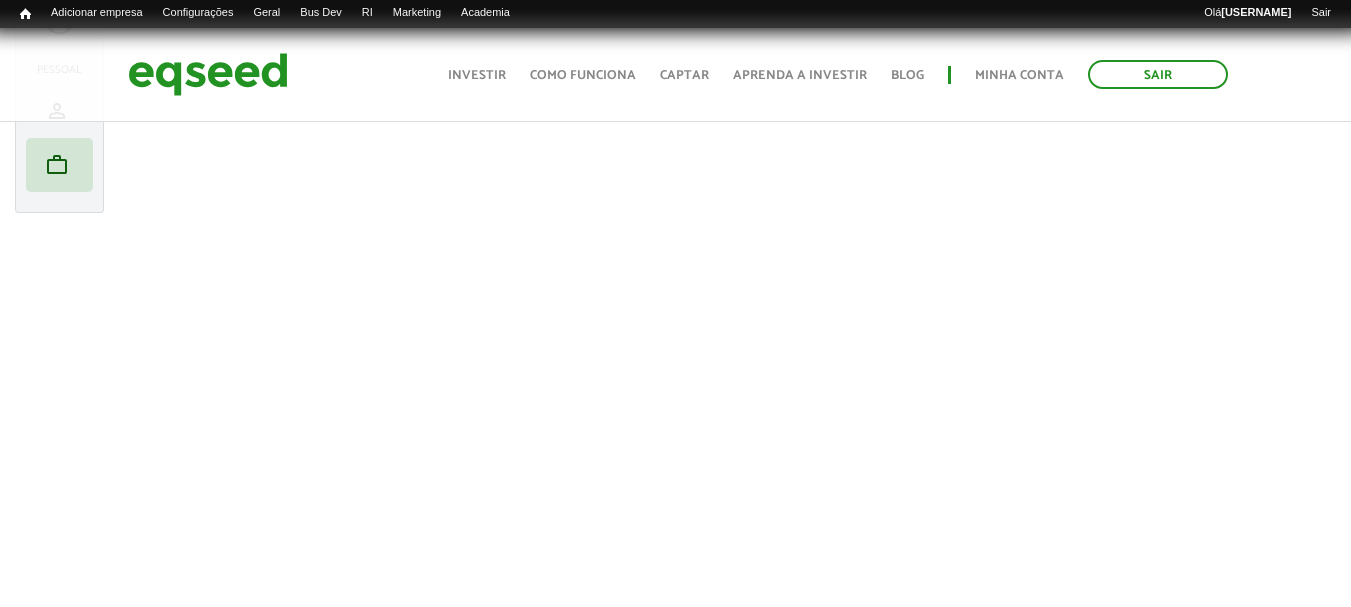 click on "Ana Viana
left_panel_close
Pessoal
person Meu perfil
finance_mode Minha simulação
work Meu portfólio" at bounding box center (59, 1307) 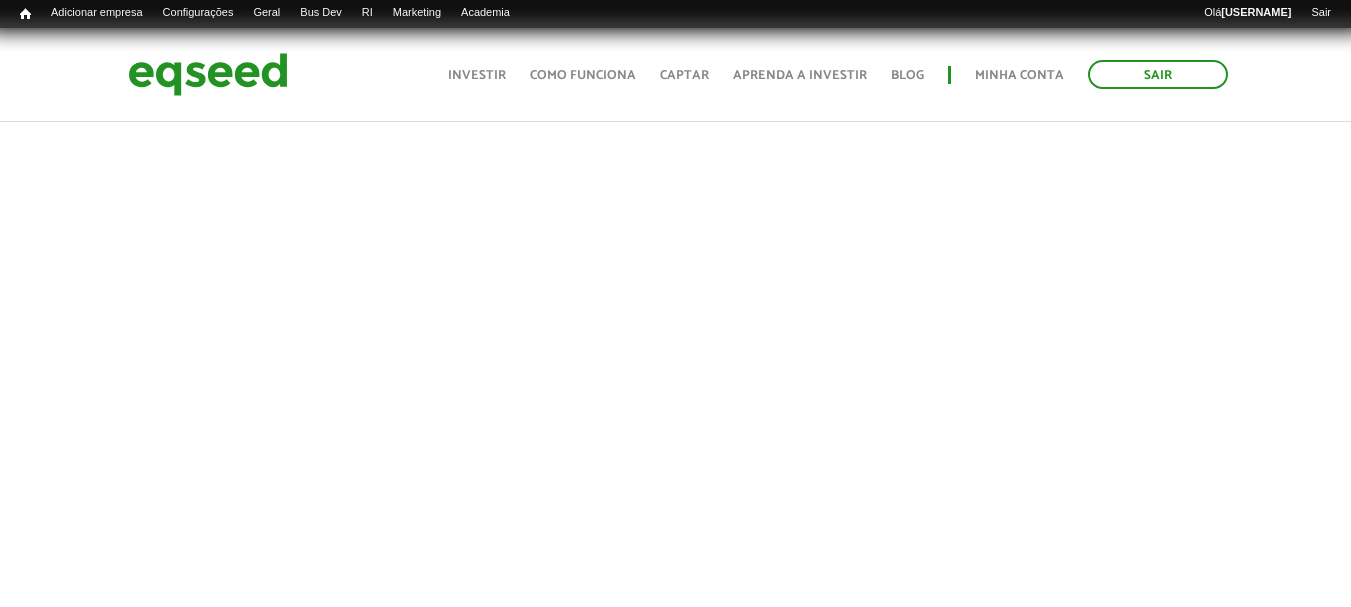 scroll, scrollTop: 363, scrollLeft: 0, axis: vertical 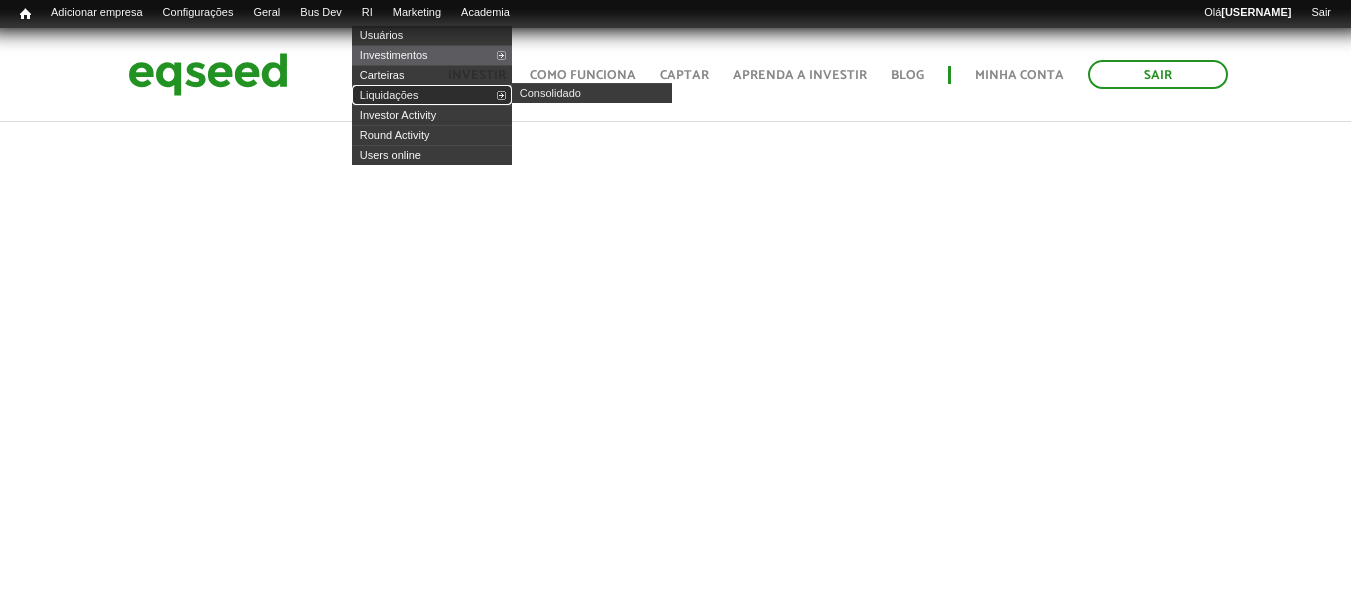click on "Liquidações" at bounding box center (432, 95) 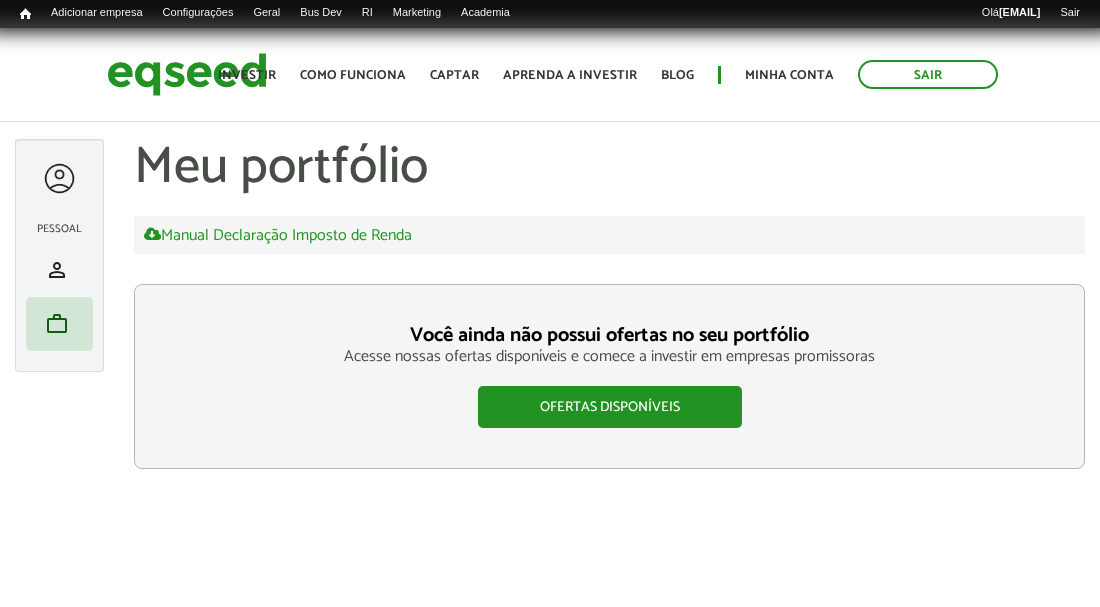 scroll, scrollTop: 0, scrollLeft: 0, axis: both 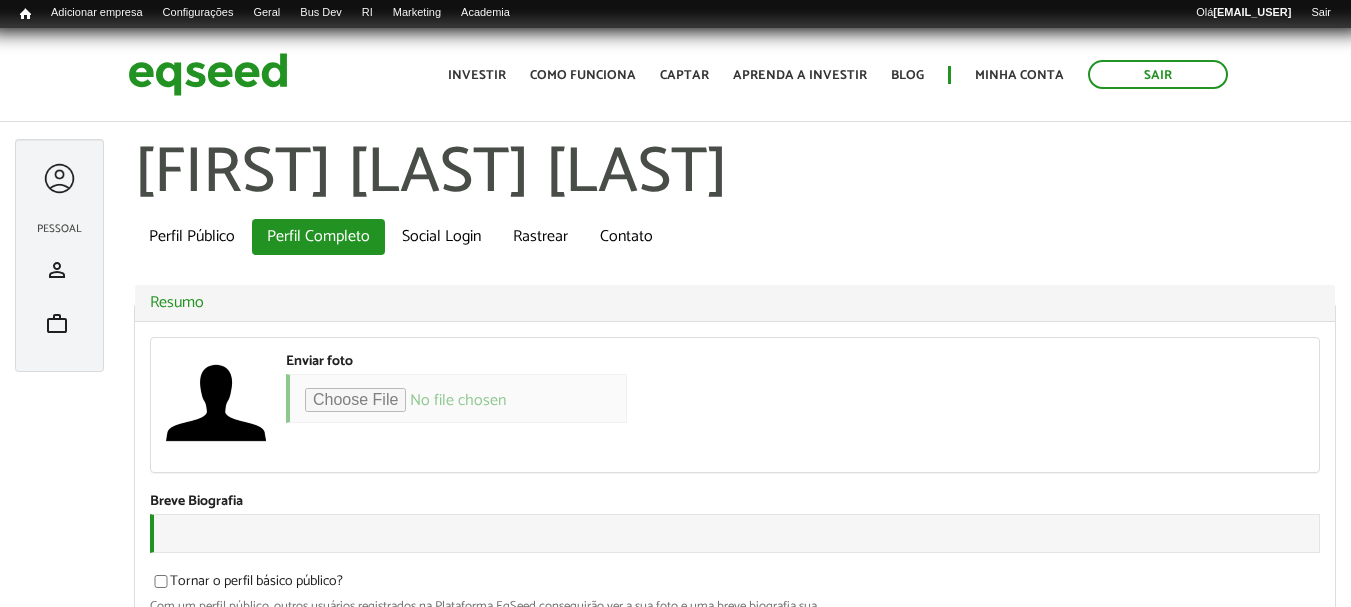 type on "**********" 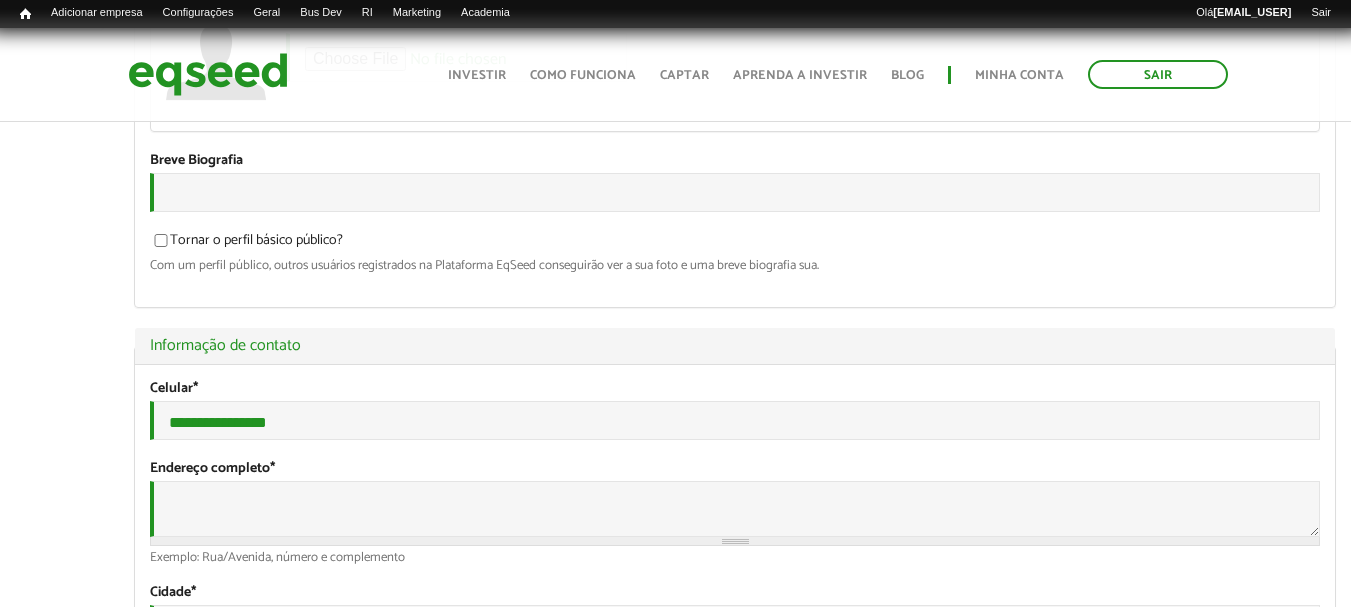 scroll, scrollTop: 0, scrollLeft: 0, axis: both 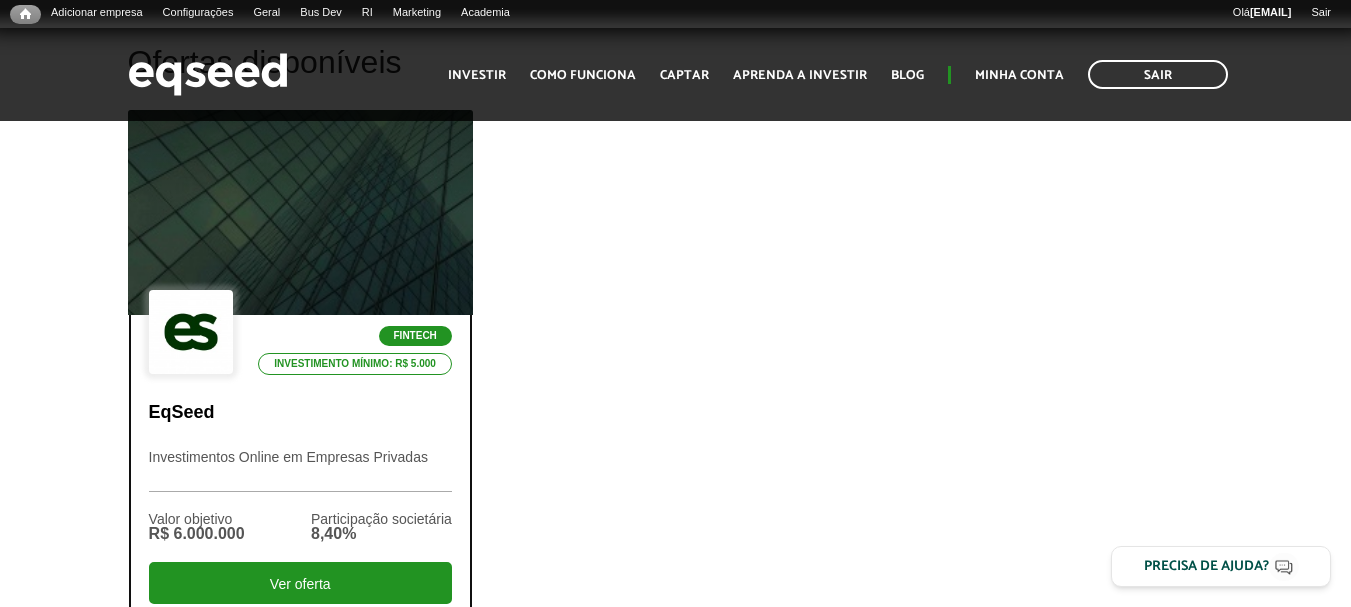 click at bounding box center [300, 213] 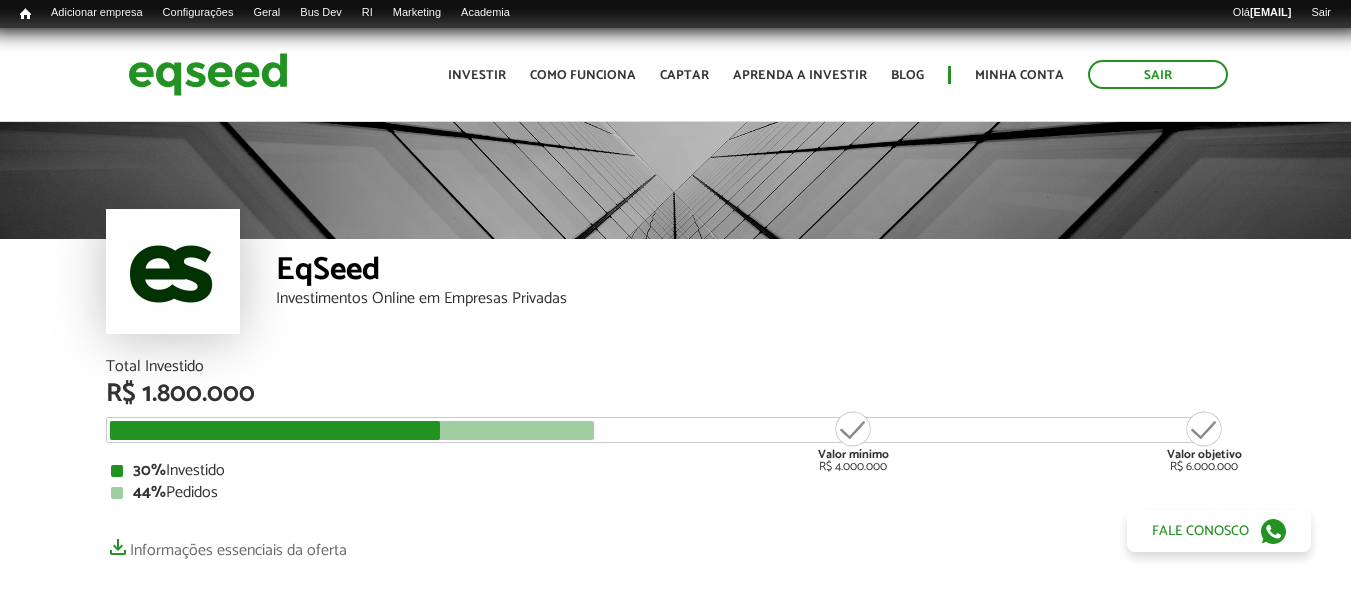 scroll, scrollTop: 0, scrollLeft: 0, axis: both 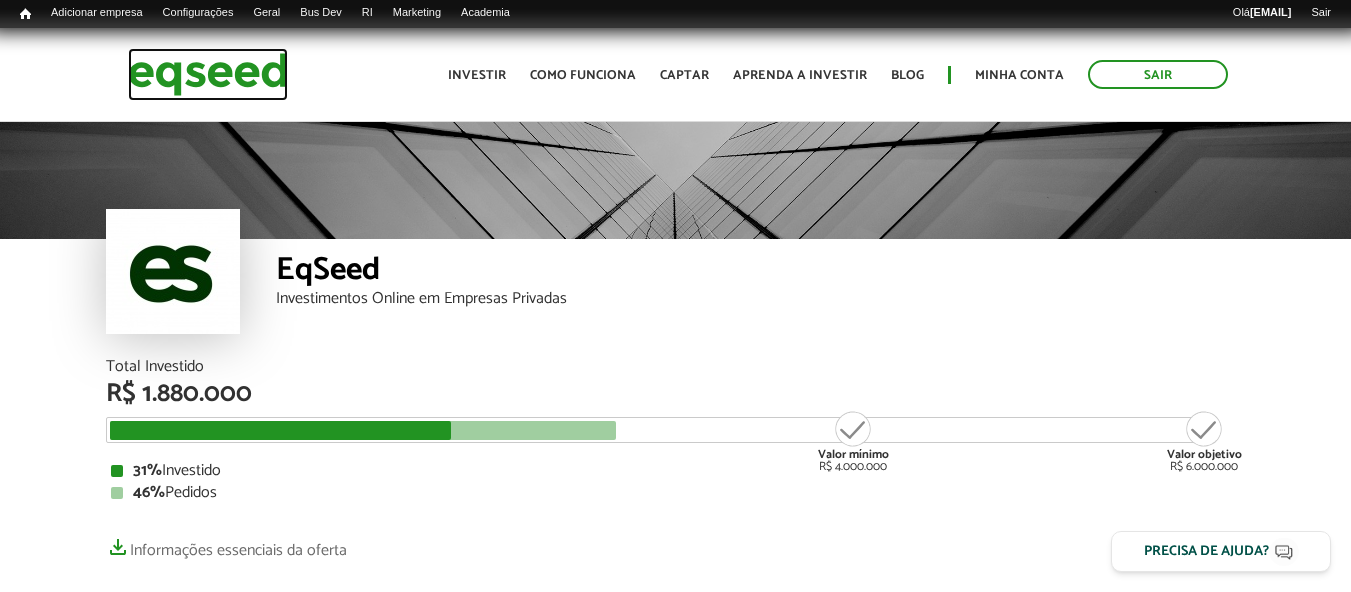 click at bounding box center (208, 74) 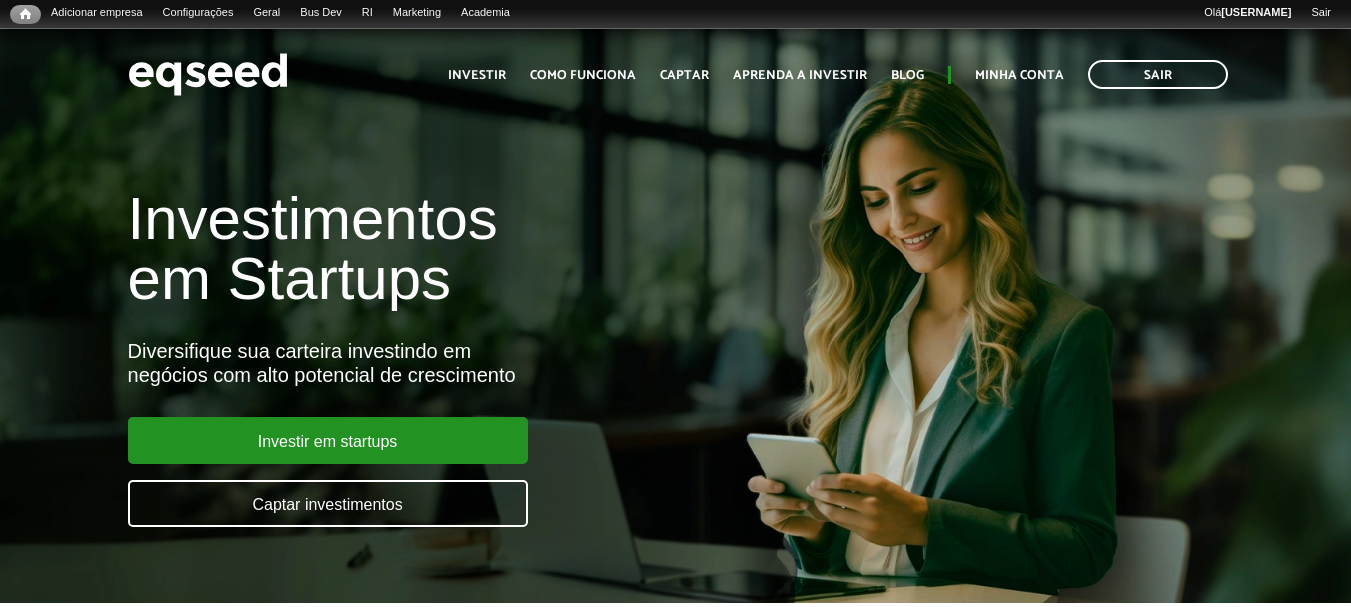 scroll, scrollTop: 0, scrollLeft: 0, axis: both 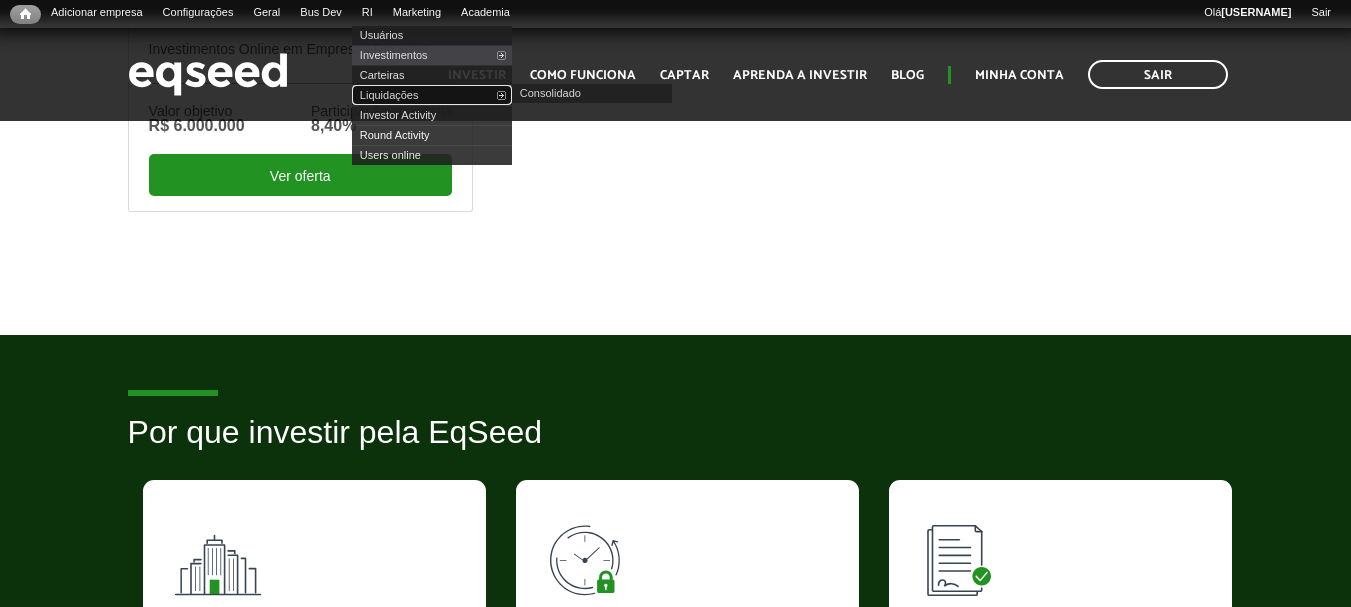 click on "Liquidações" at bounding box center (432, 95) 